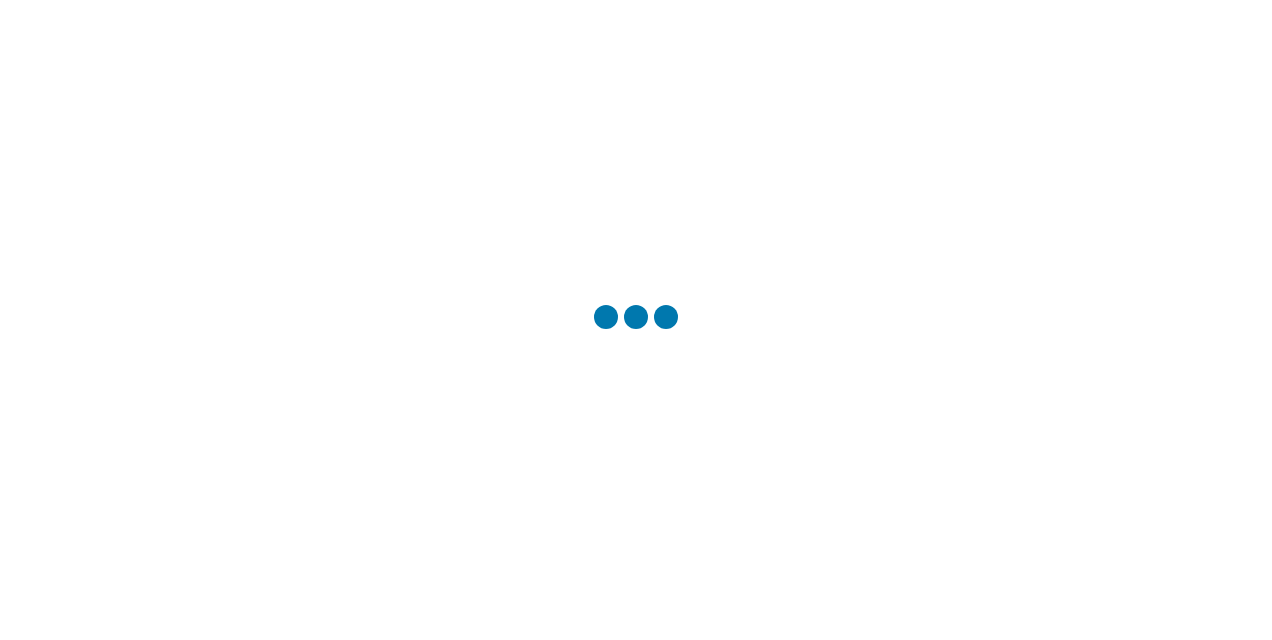 scroll, scrollTop: 0, scrollLeft: 0, axis: both 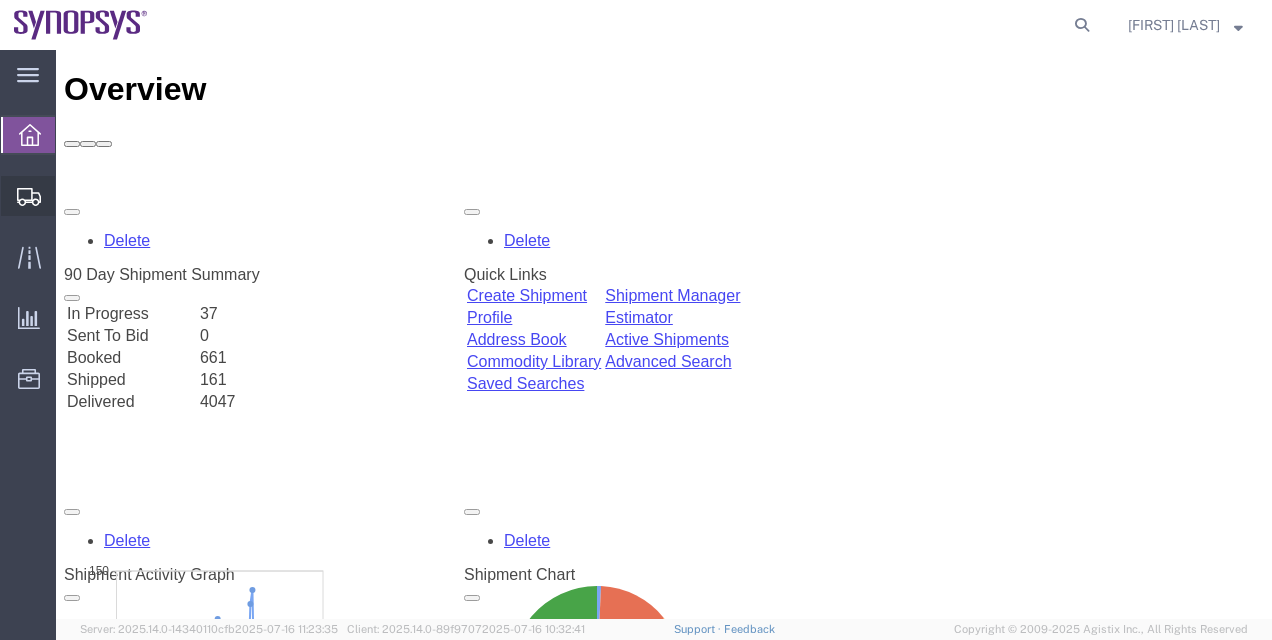 click on "Shipment Manager" 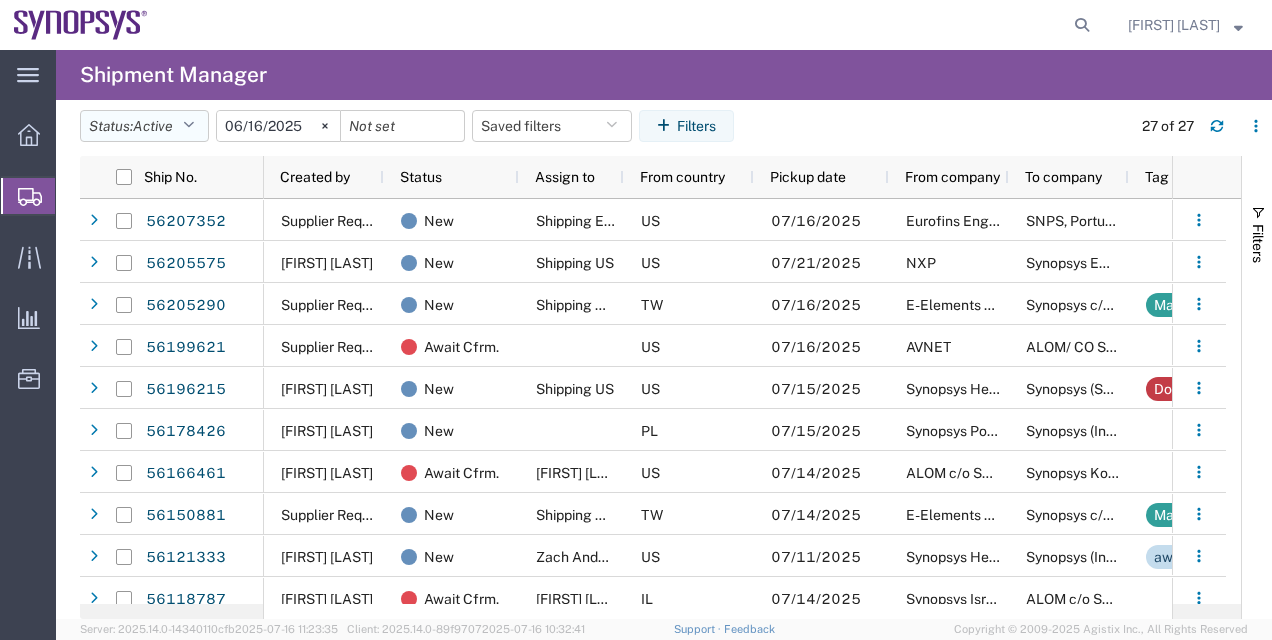 click on "Status:  Active" 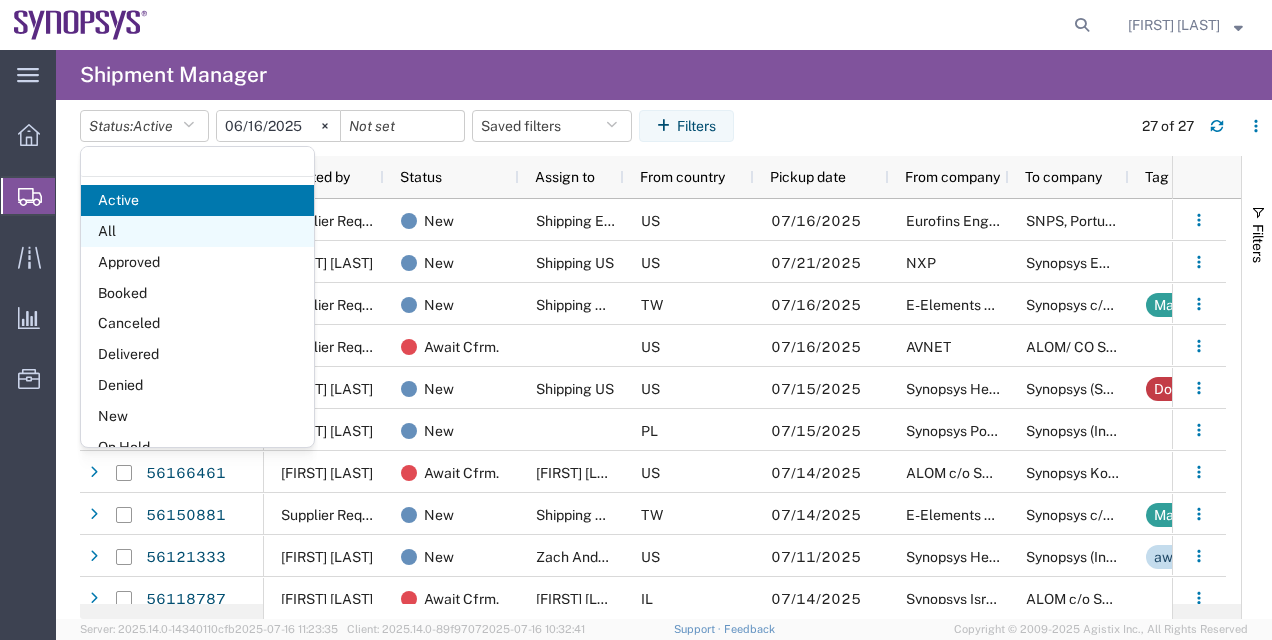 click on "All" 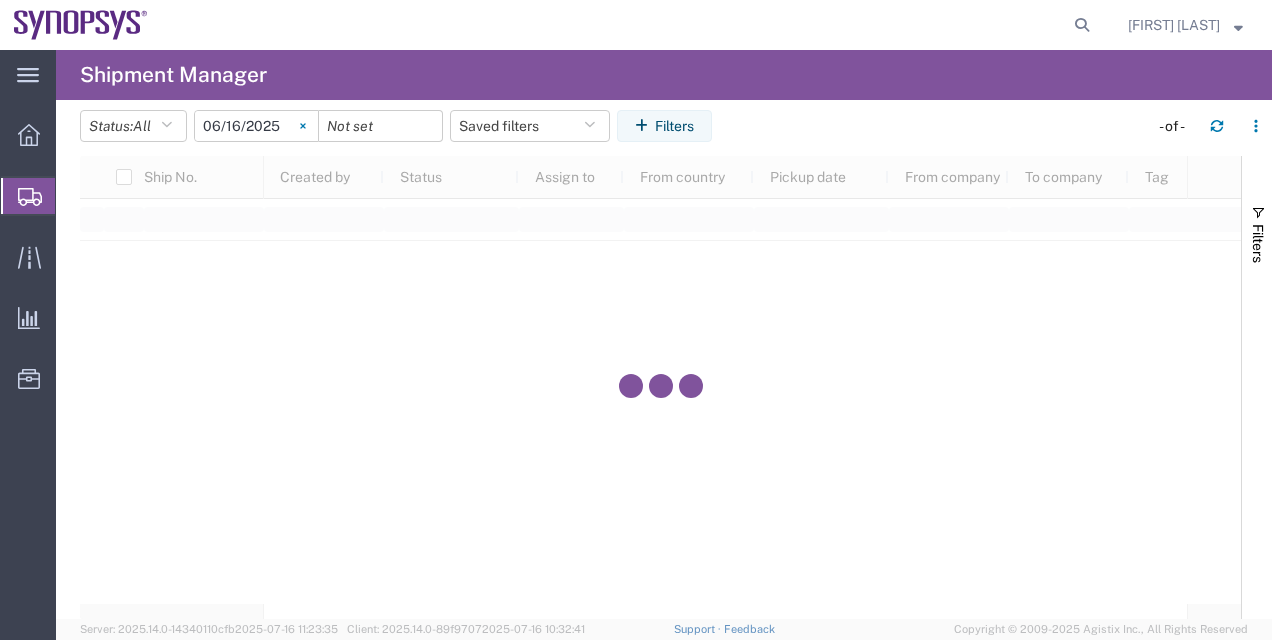 click at bounding box center [303, 126] 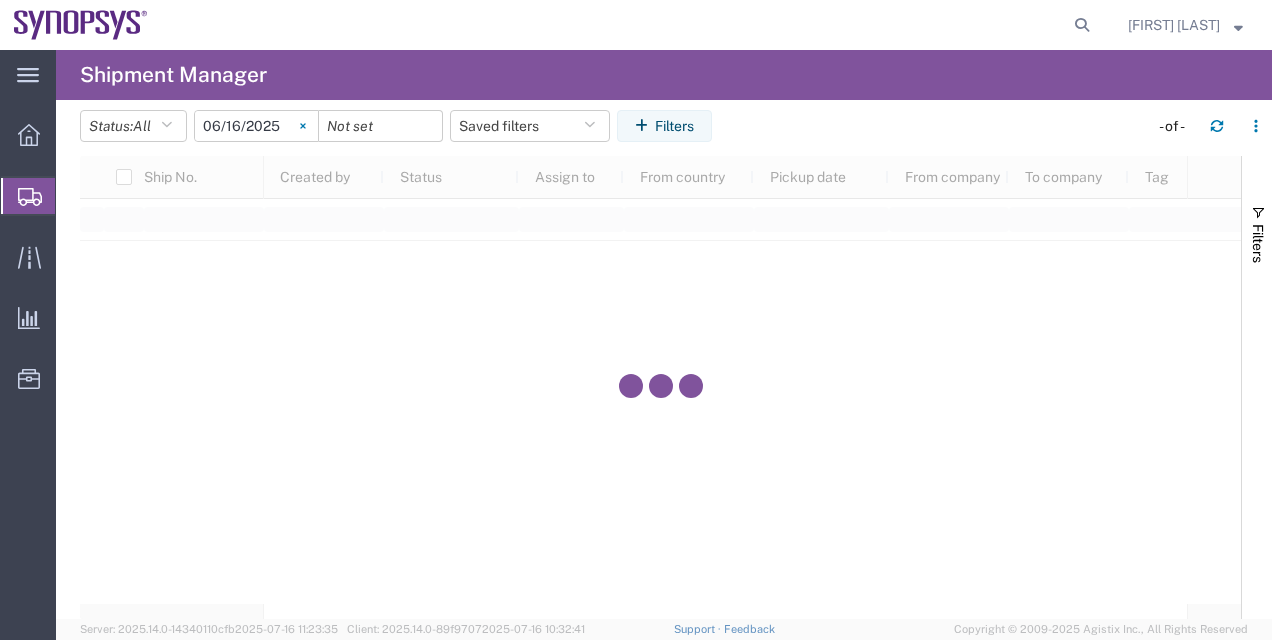 type 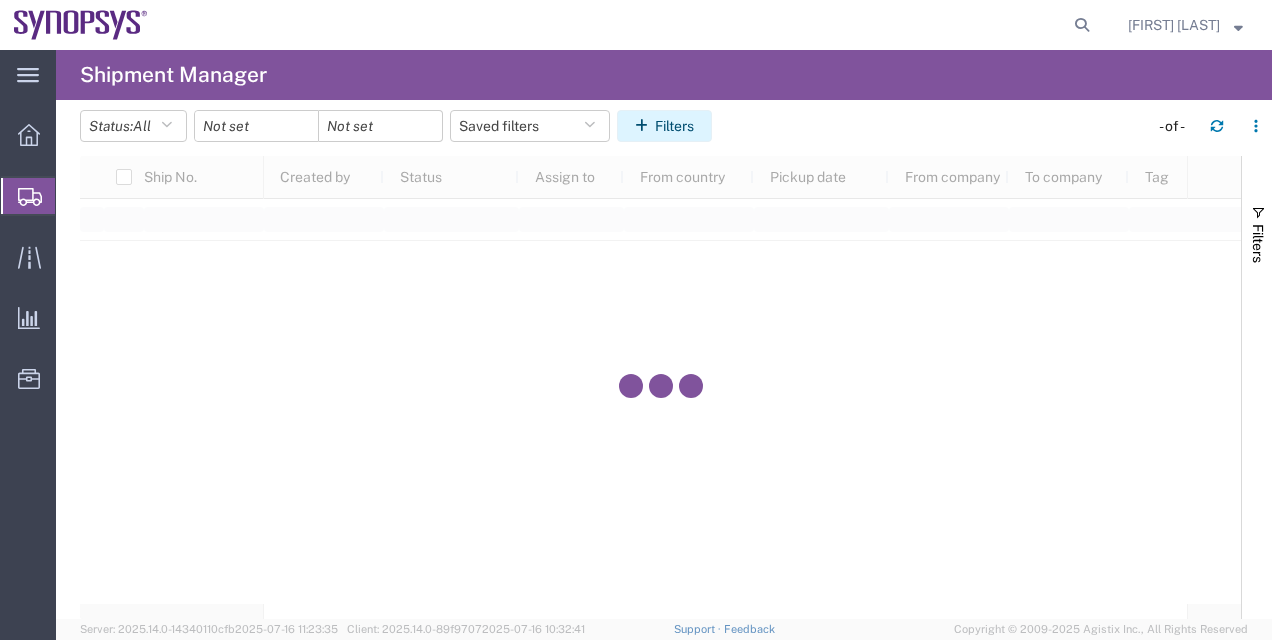click 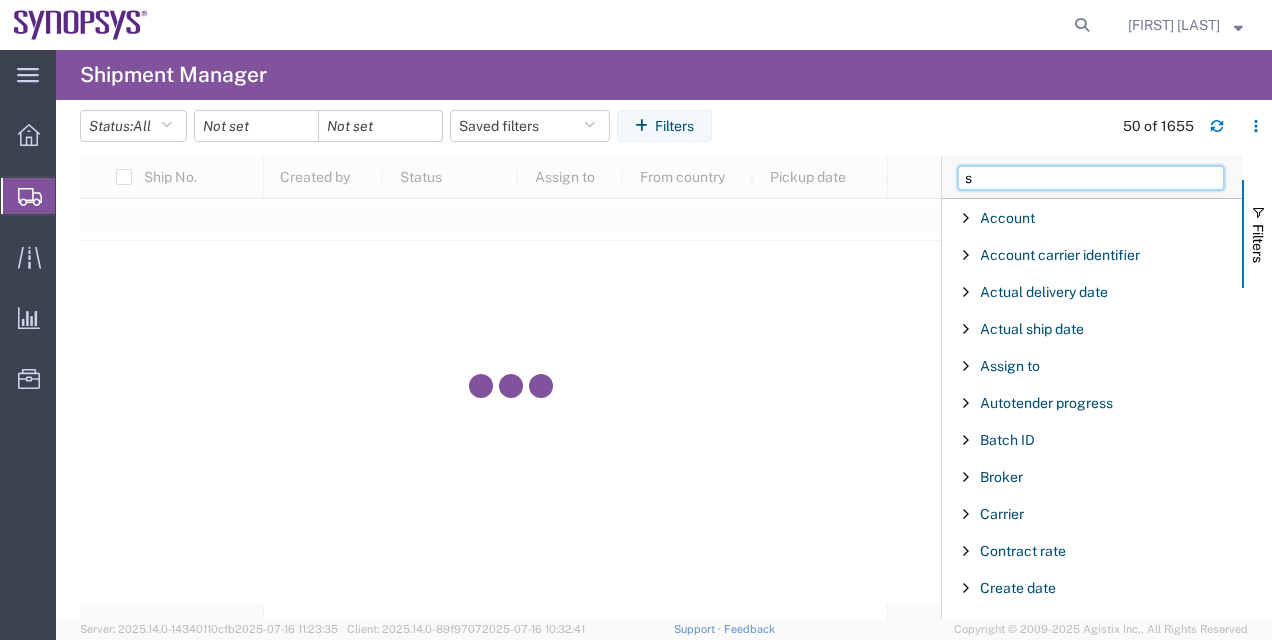 click on "s" at bounding box center [1091, 178] 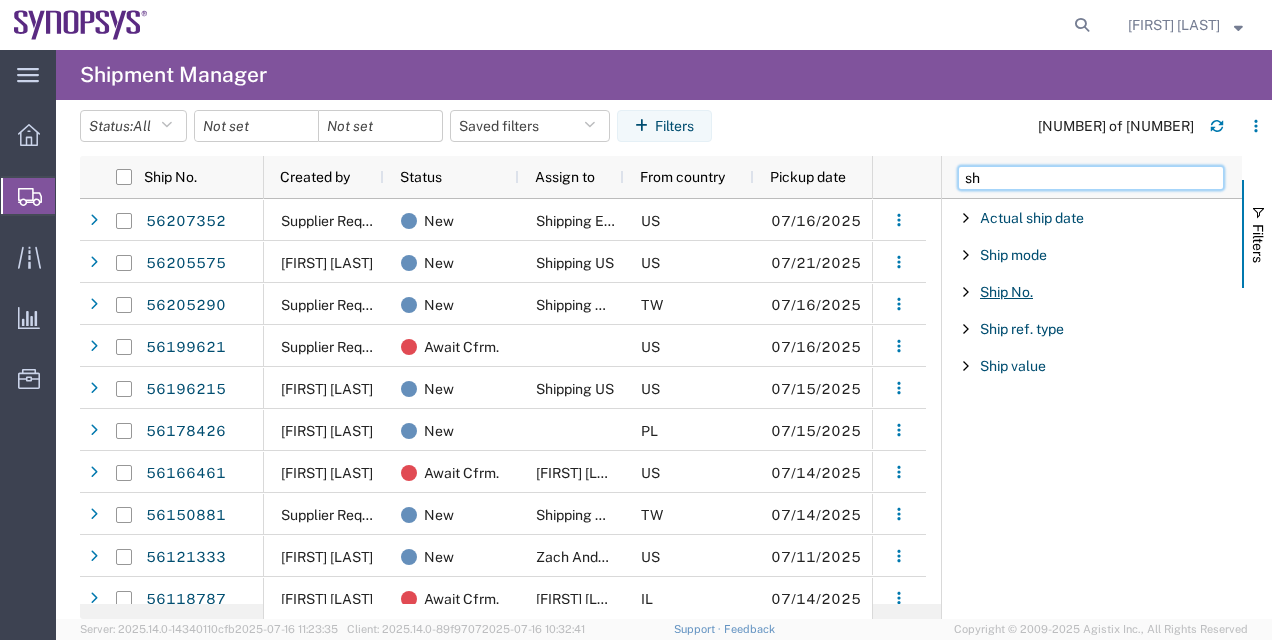 type on "sh" 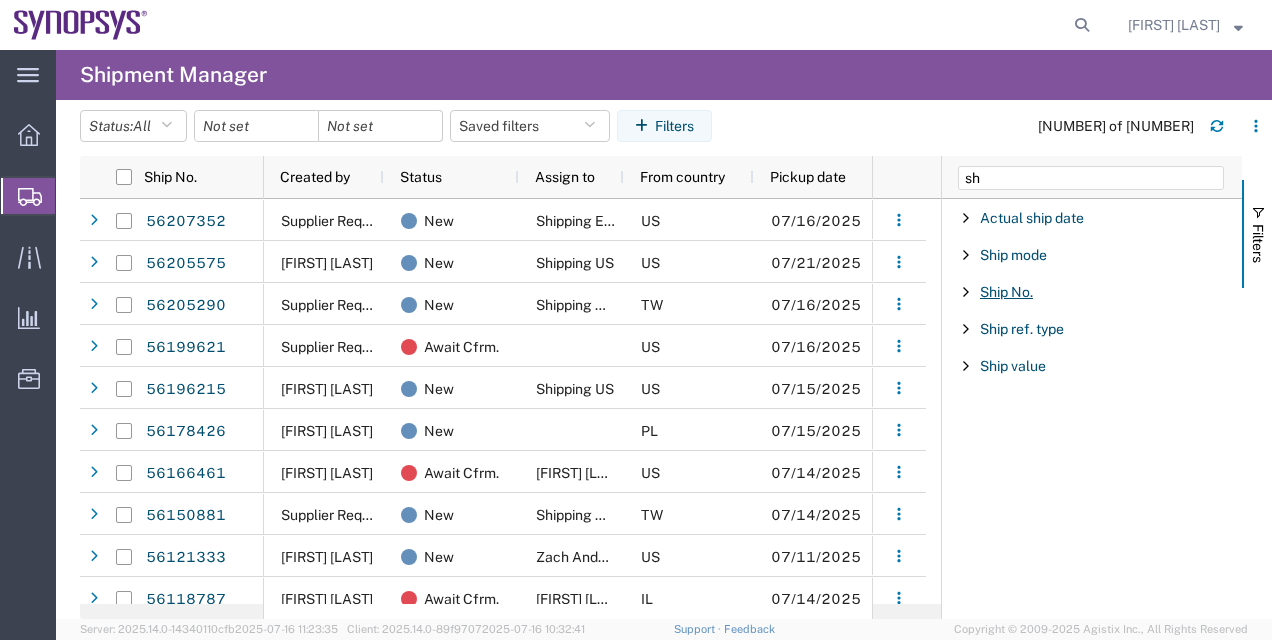 click on "Ship No." at bounding box center (1006, 292) 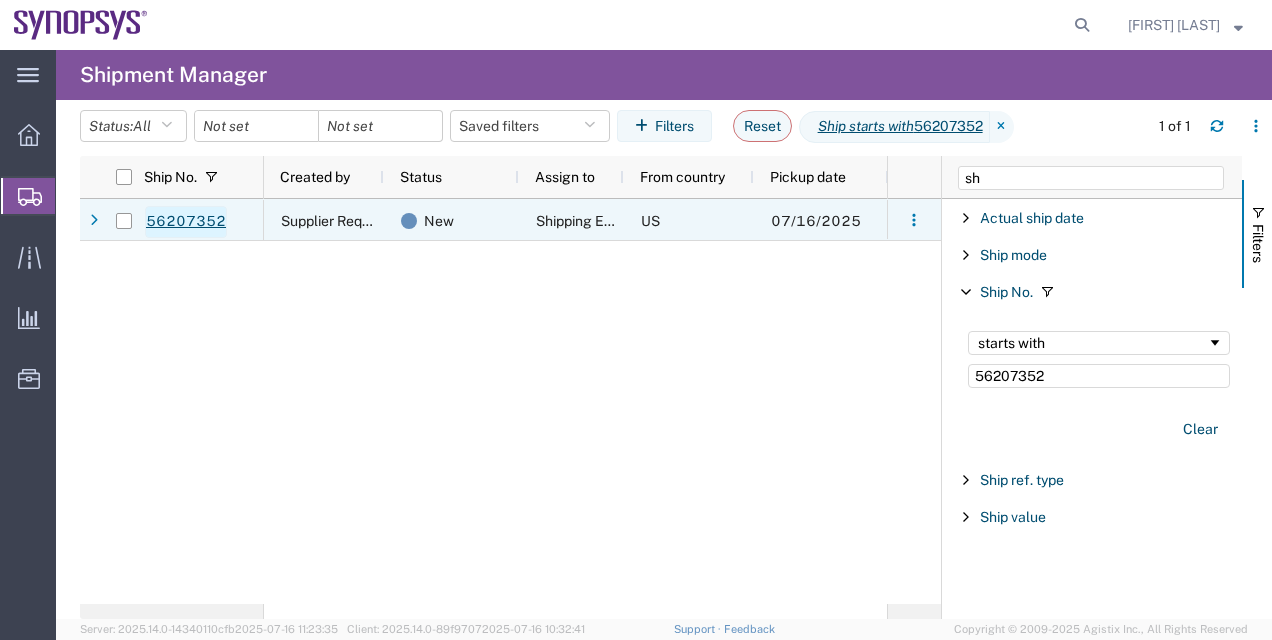 type on "56207352" 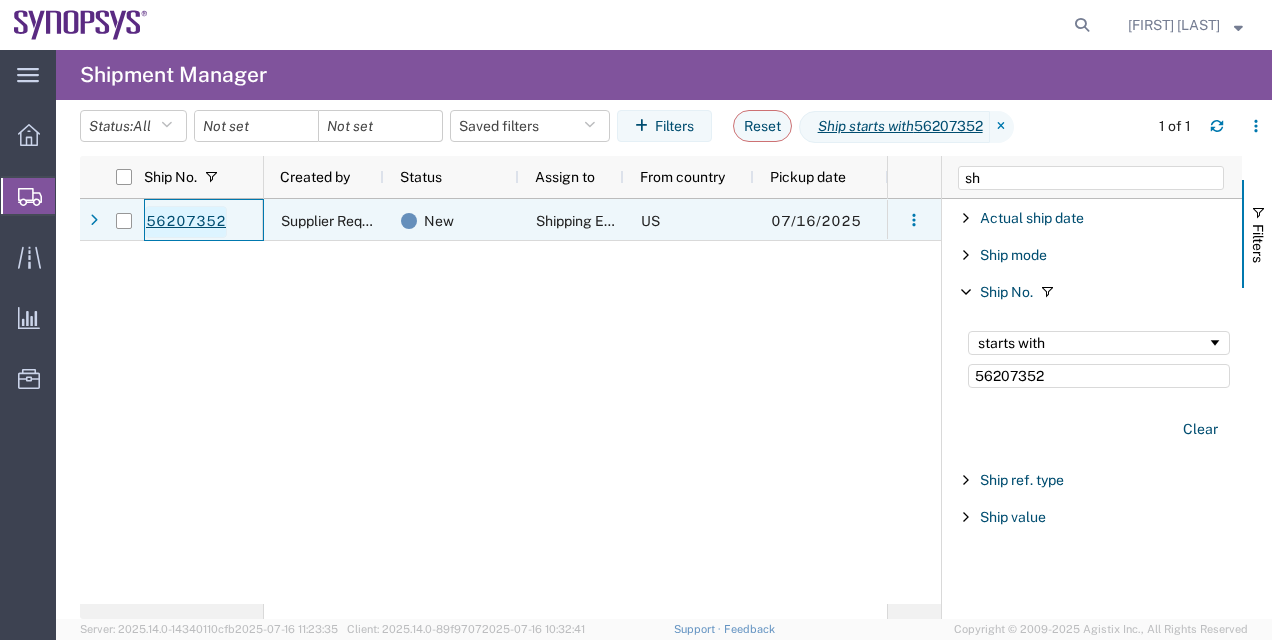 click on "56207352" 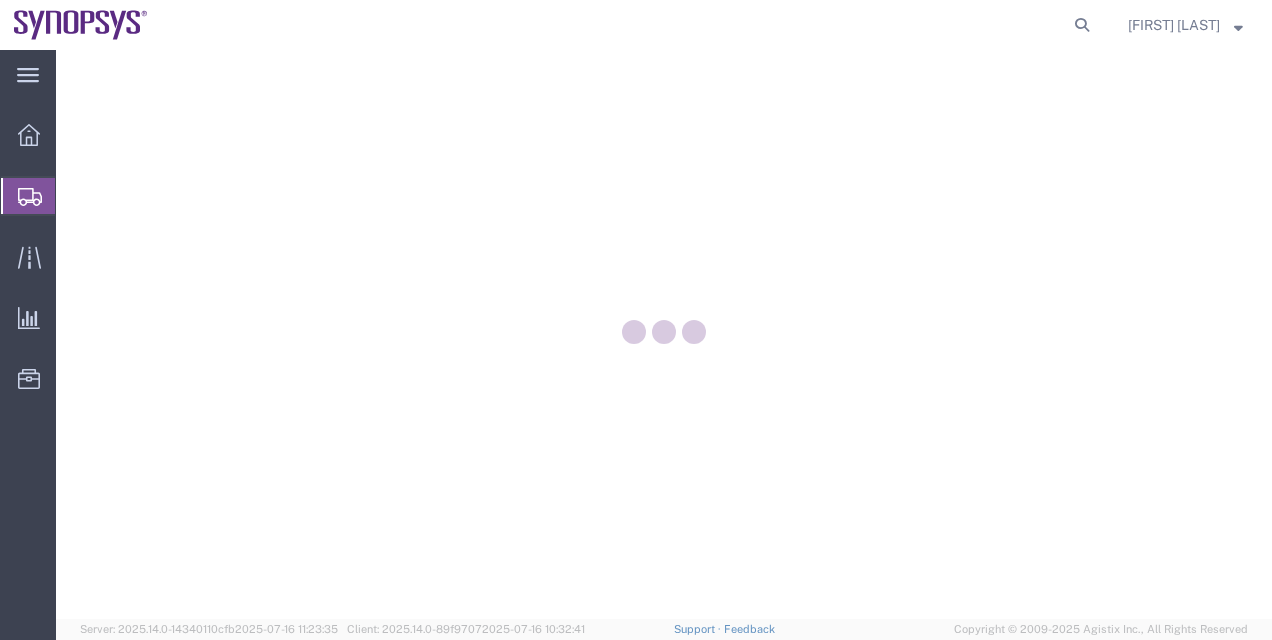 scroll, scrollTop: 0, scrollLeft: 0, axis: both 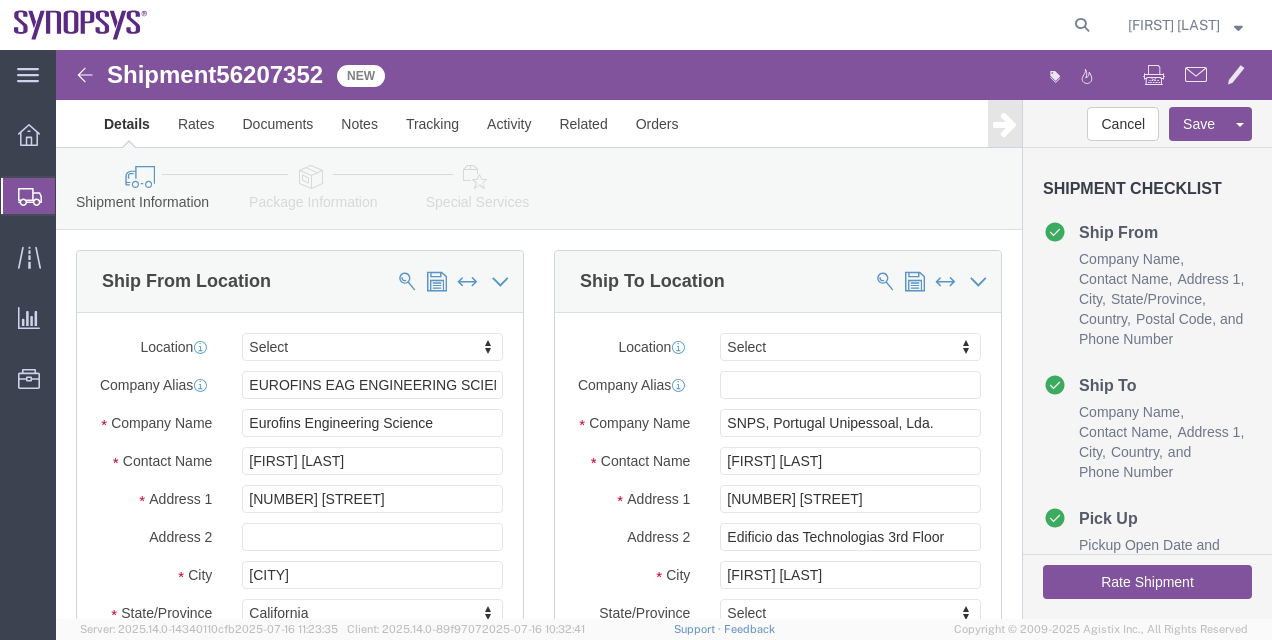 select 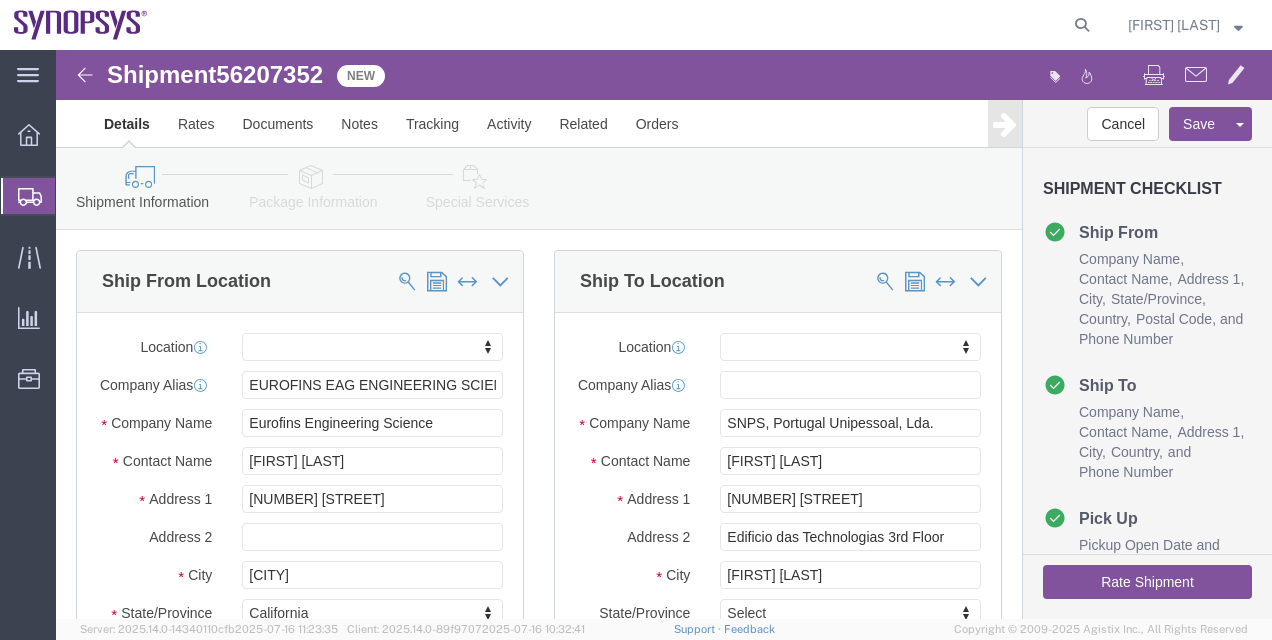 click on "Package Information" 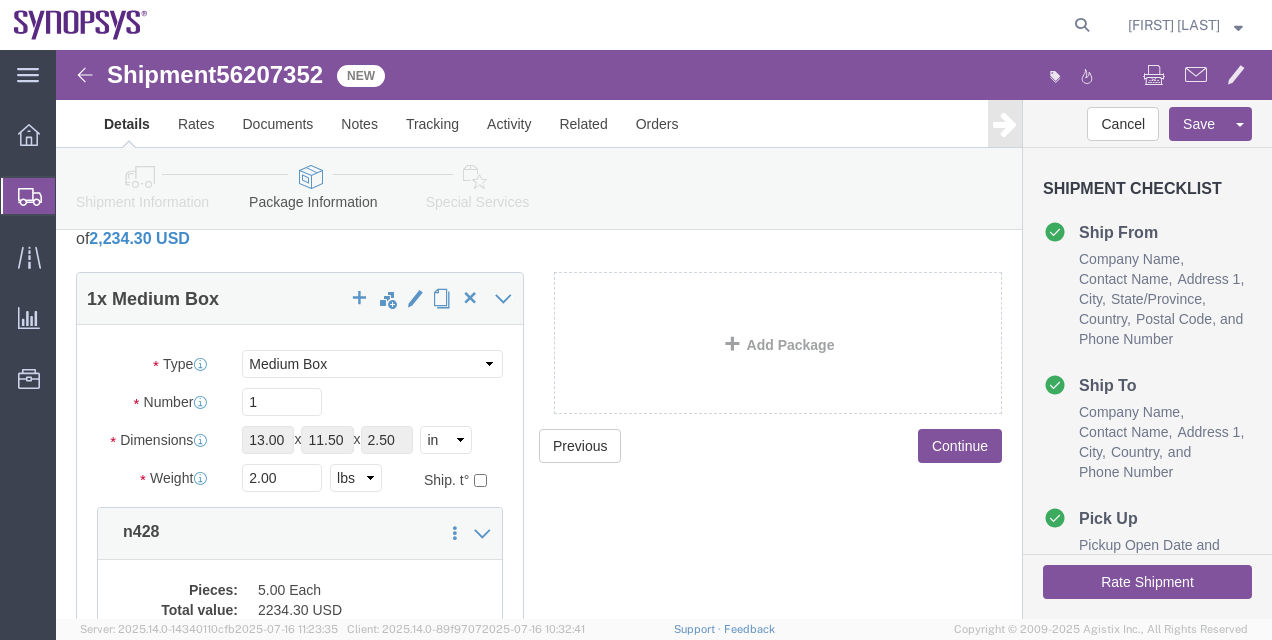 scroll, scrollTop: 68, scrollLeft: 0, axis: vertical 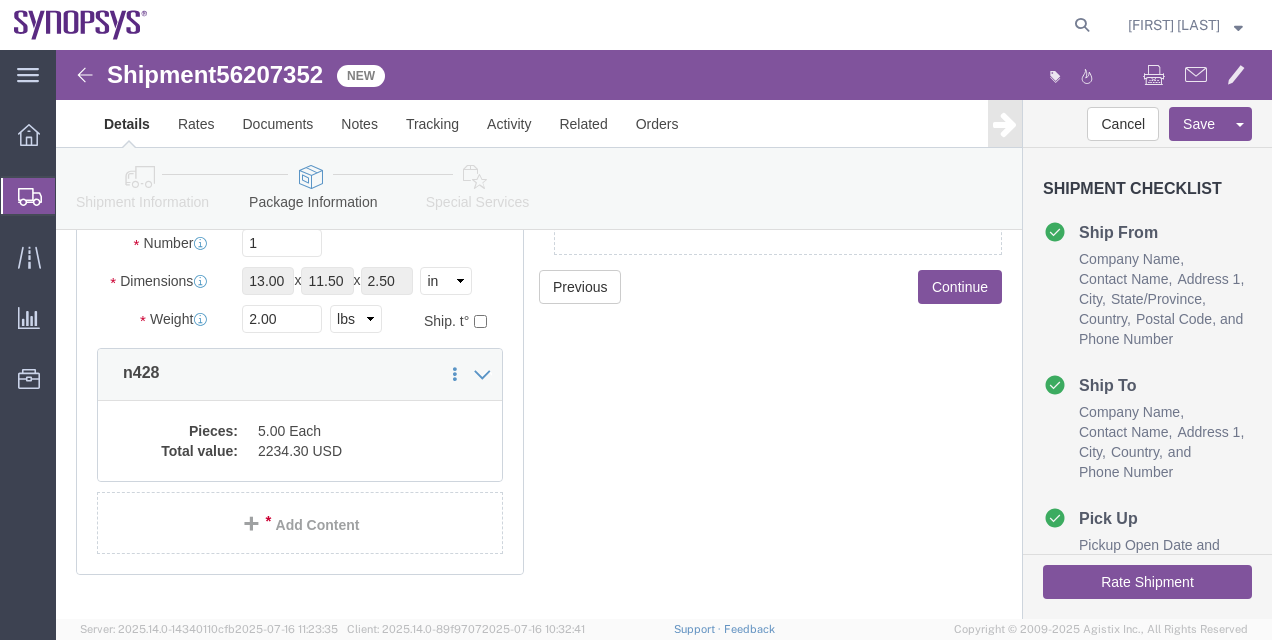 click on "Shipment Information" 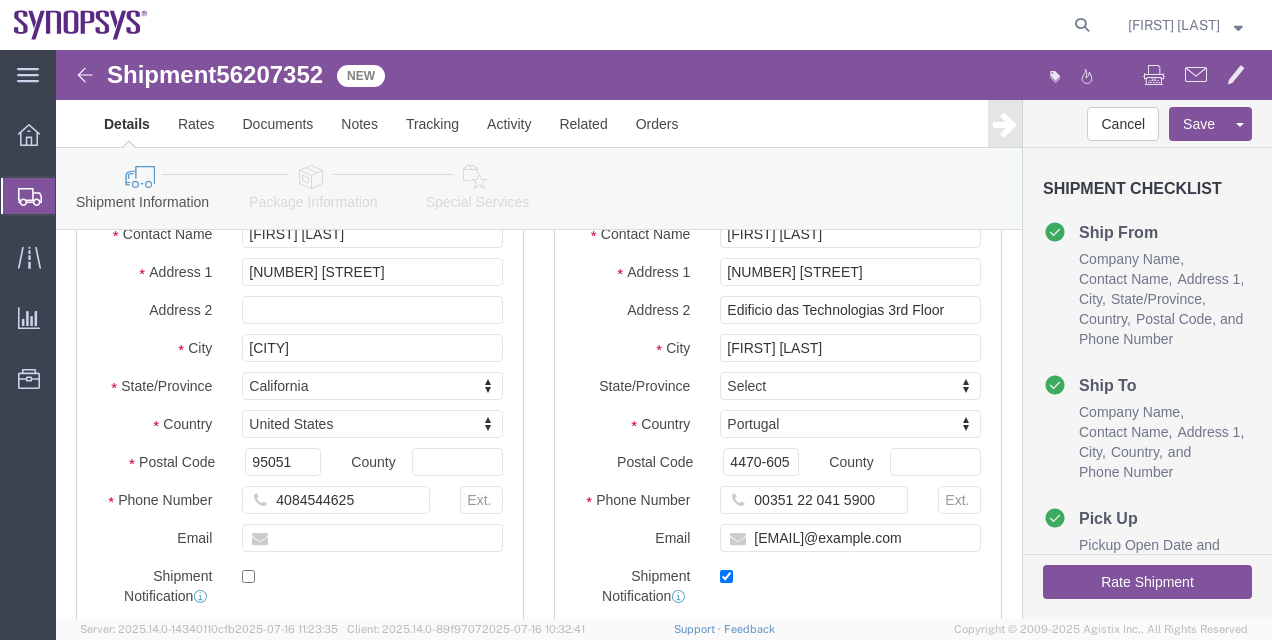 scroll, scrollTop: 1320, scrollLeft: 0, axis: vertical 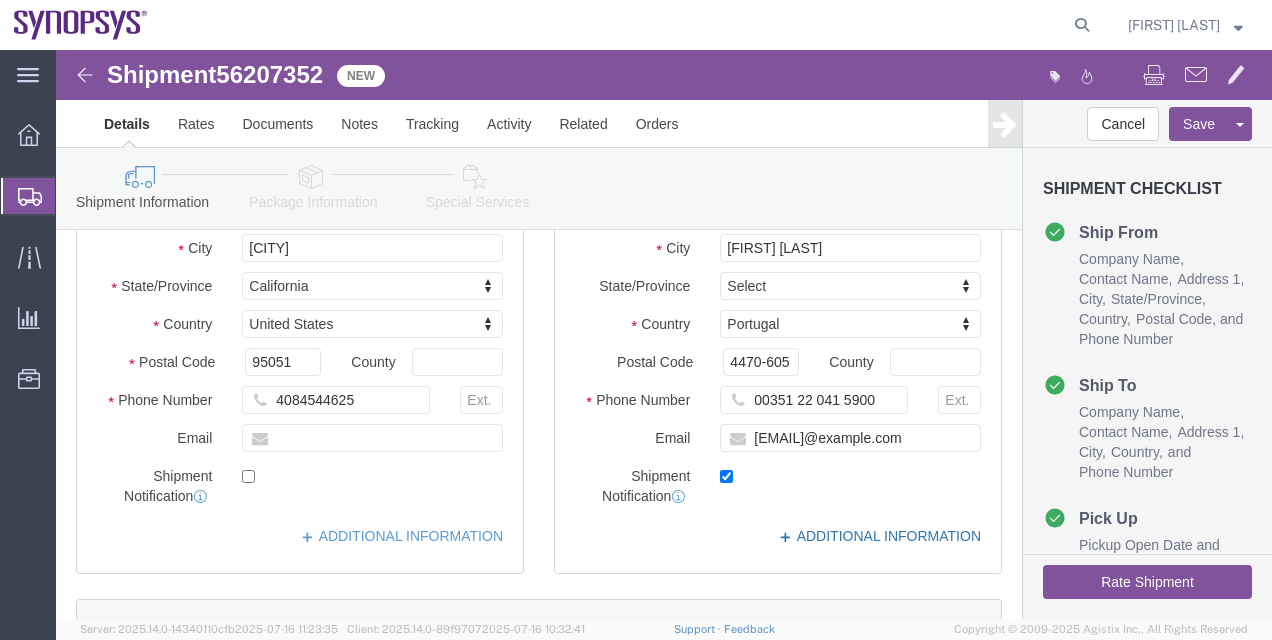 click on "ADDITIONAL INFORMATION" 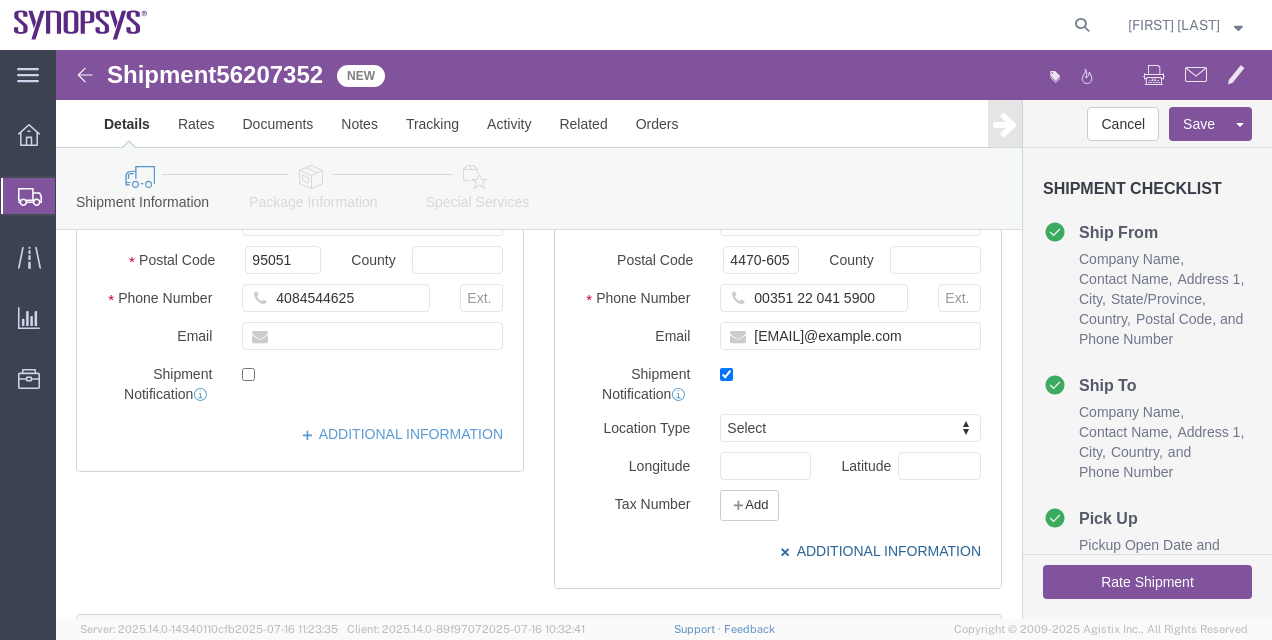 scroll, scrollTop: 422, scrollLeft: 0, axis: vertical 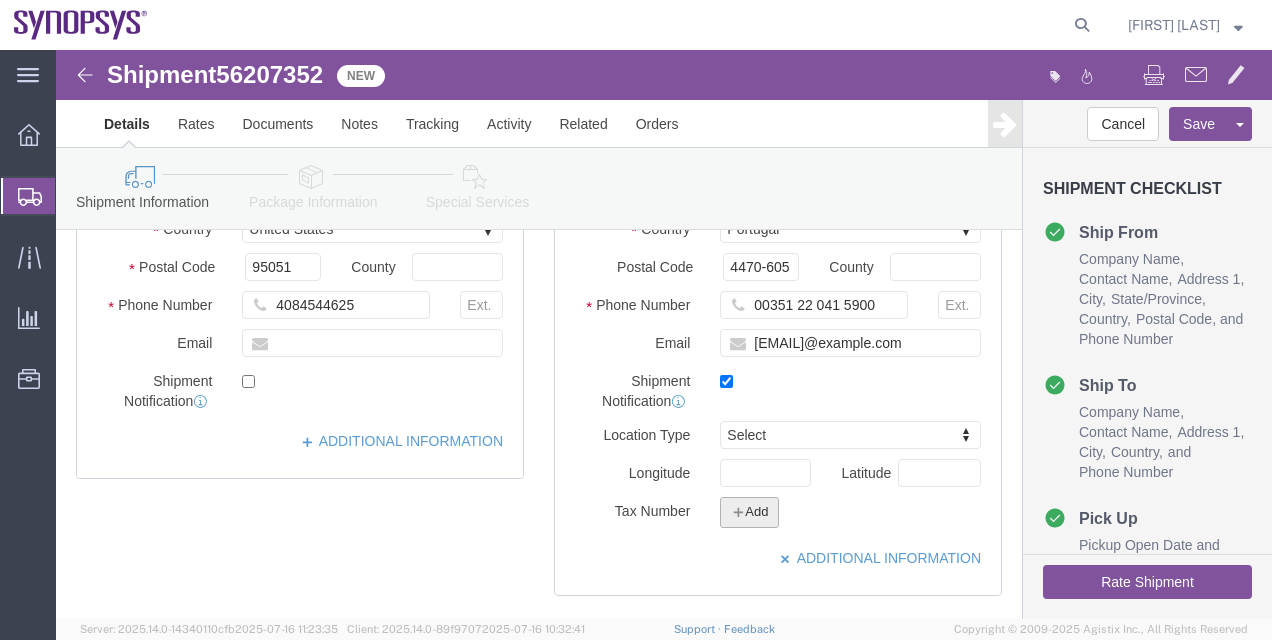 click on "Add" 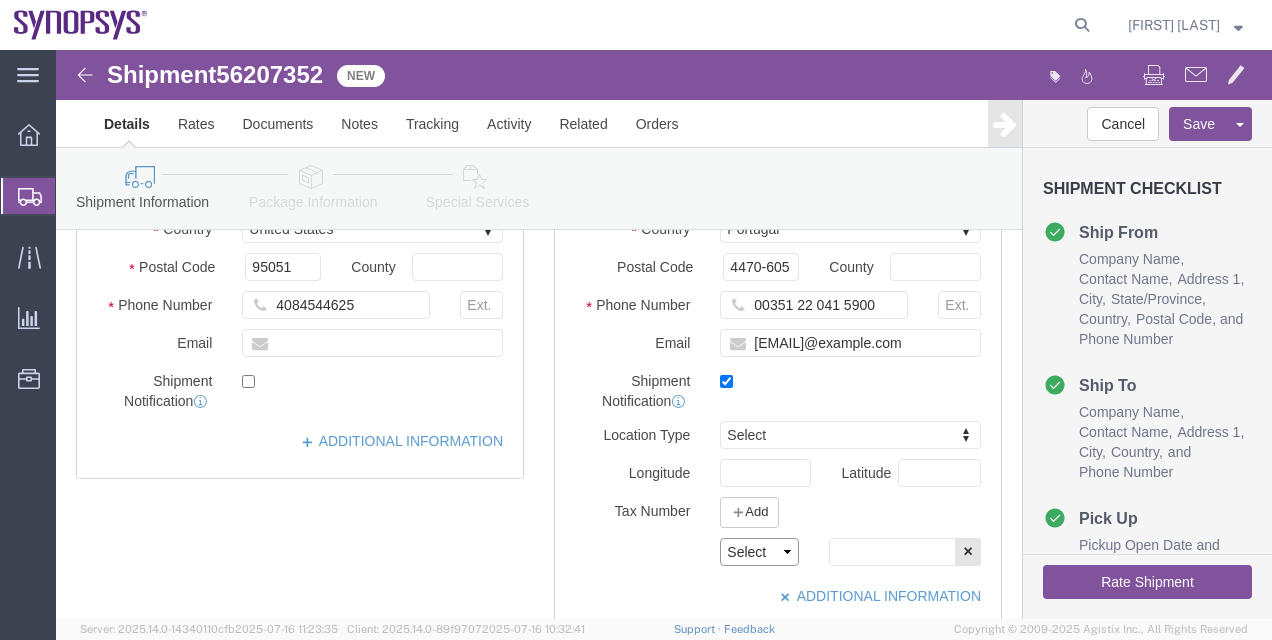 click on "Select EIN EORI TIN VAT Other" 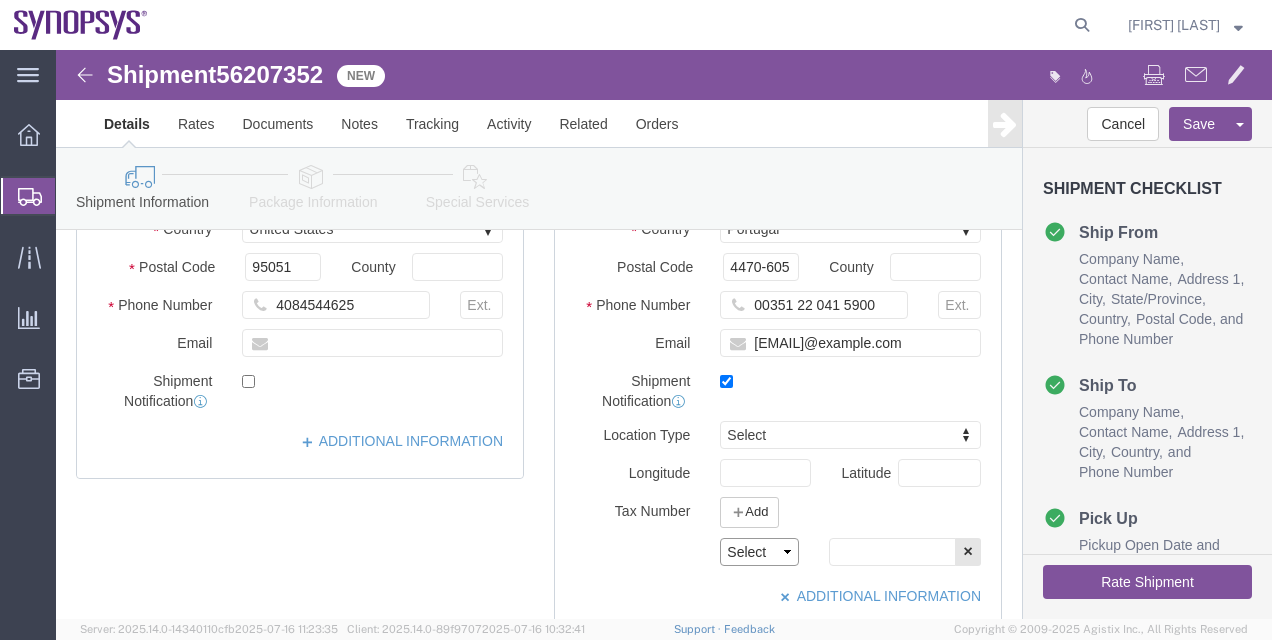 select on "VAT" 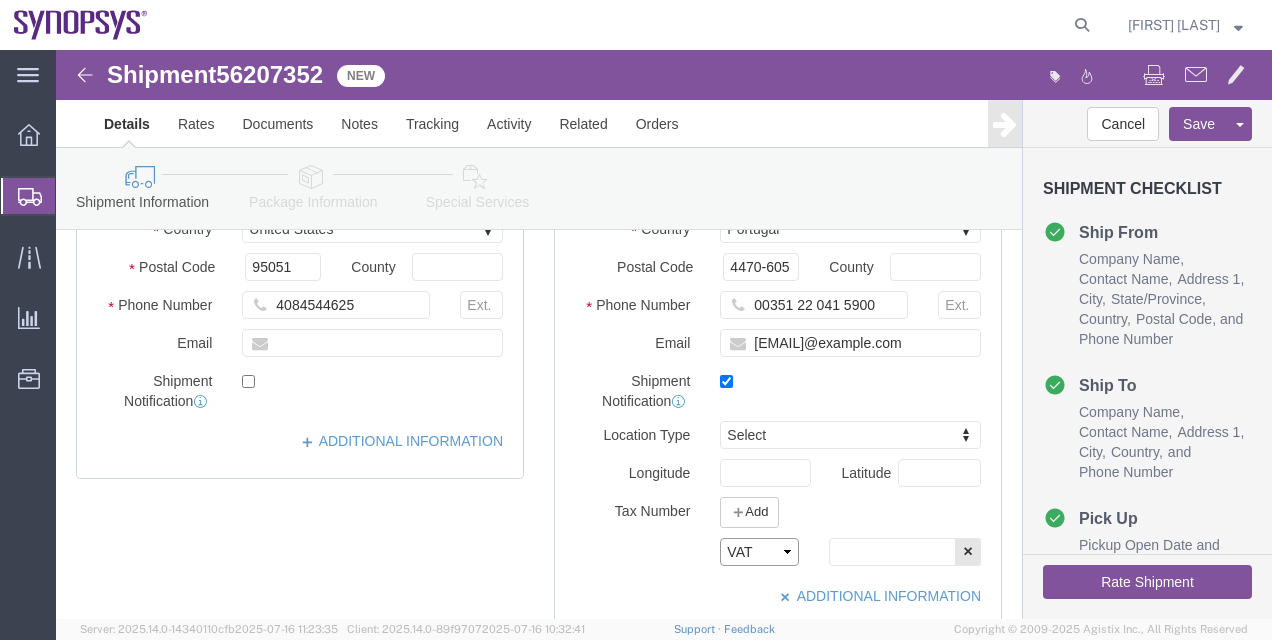 click on "Select EIN EORI TIN VAT Other" 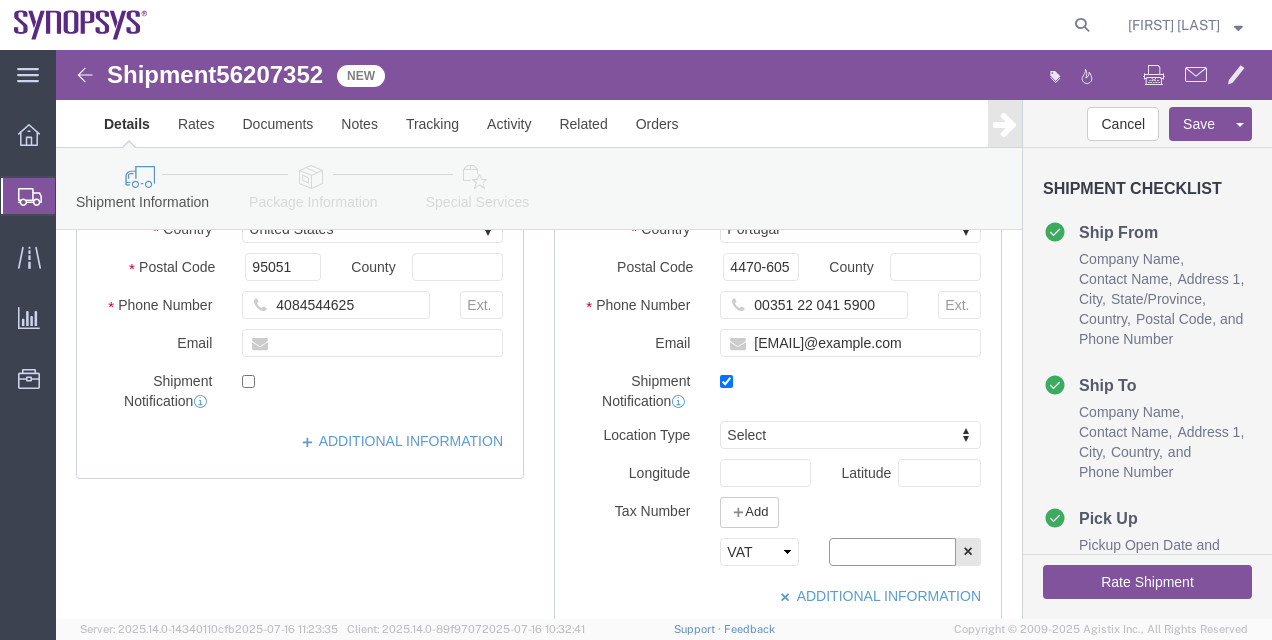click 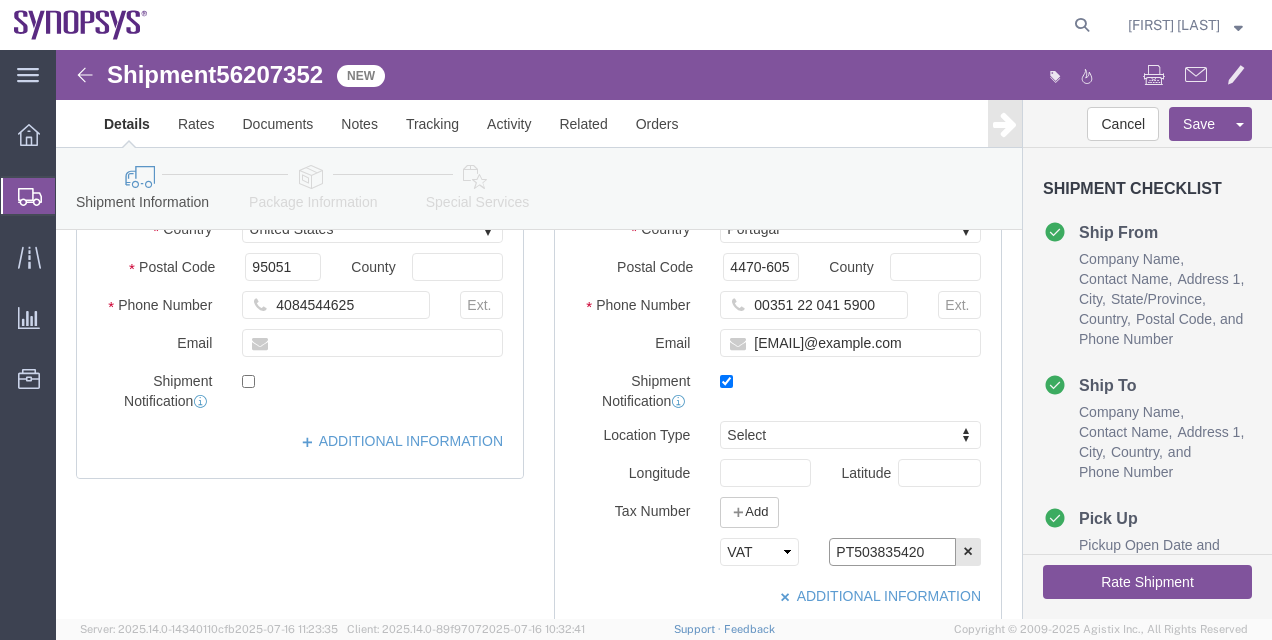 type on "PT503835420" 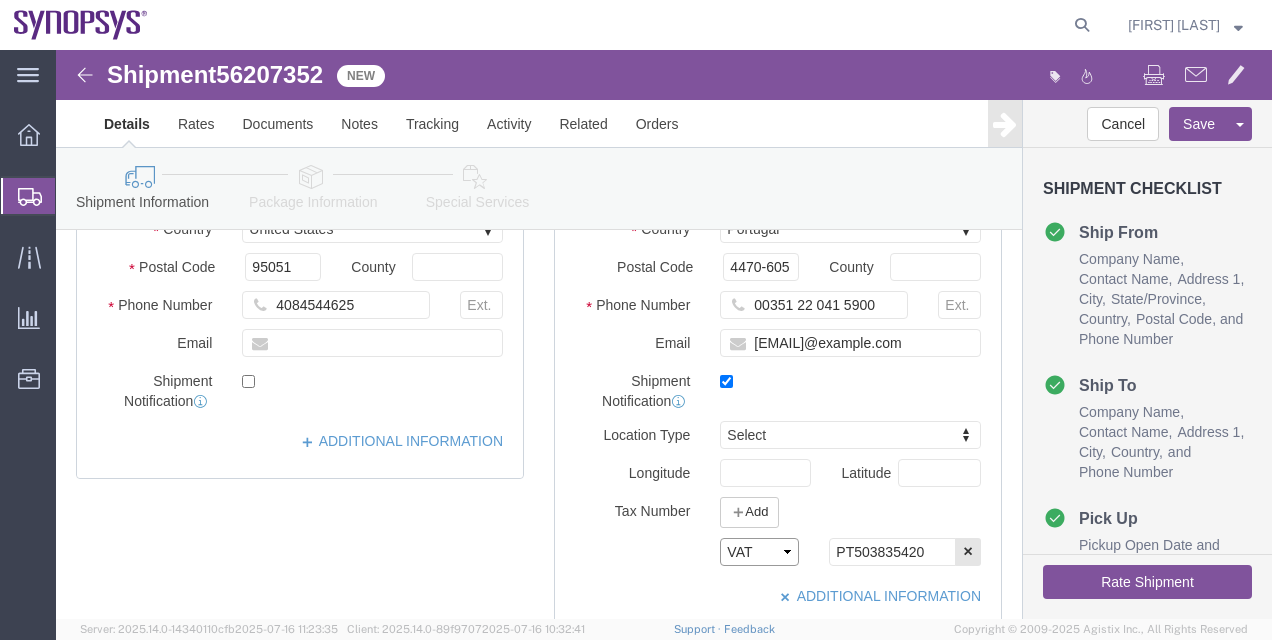 click on "Select EIN EORI TIN VAT Other" 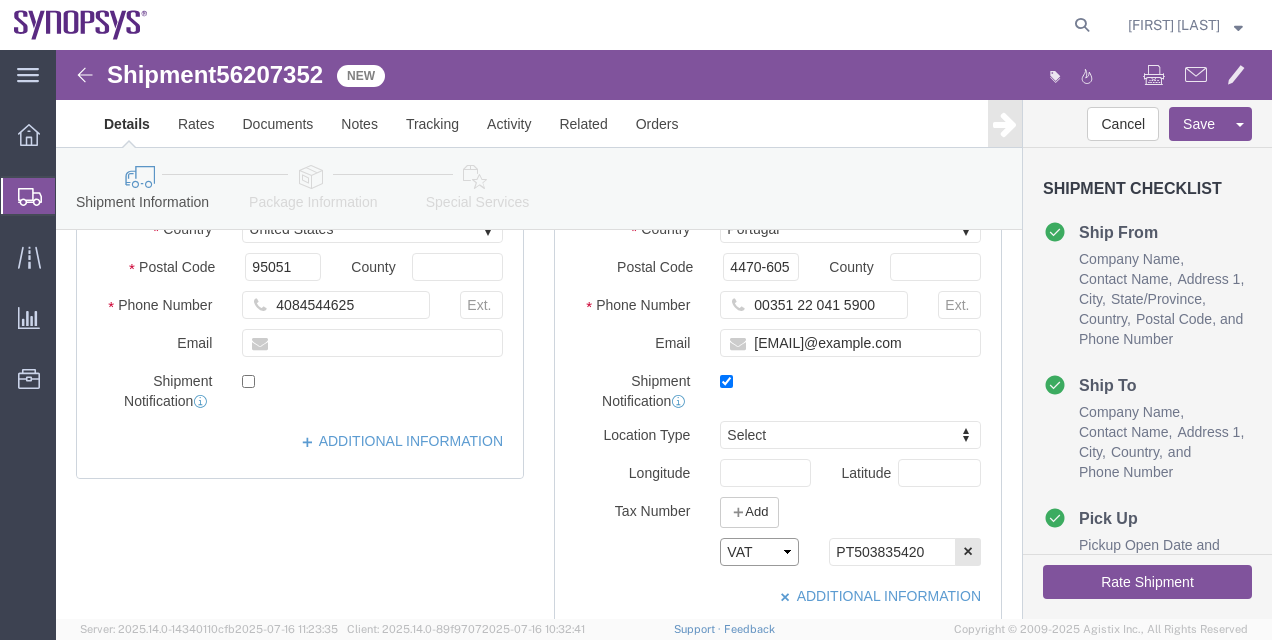 select on "EORI" 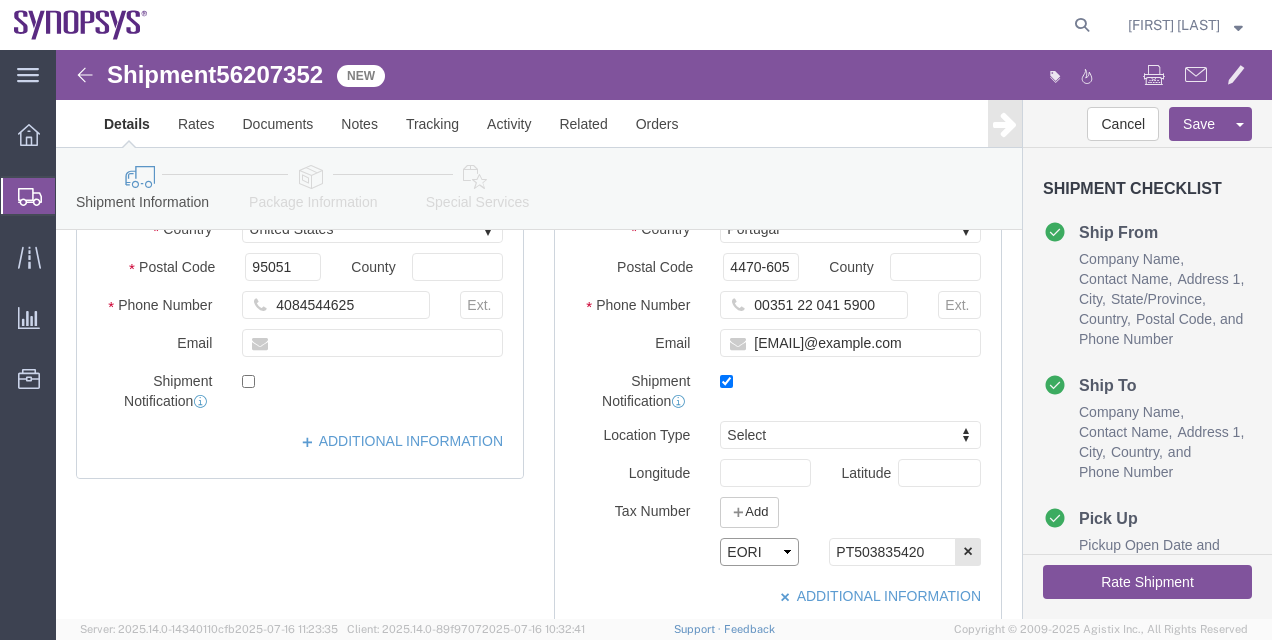 click on "Select EIN EORI TIN VAT Other" 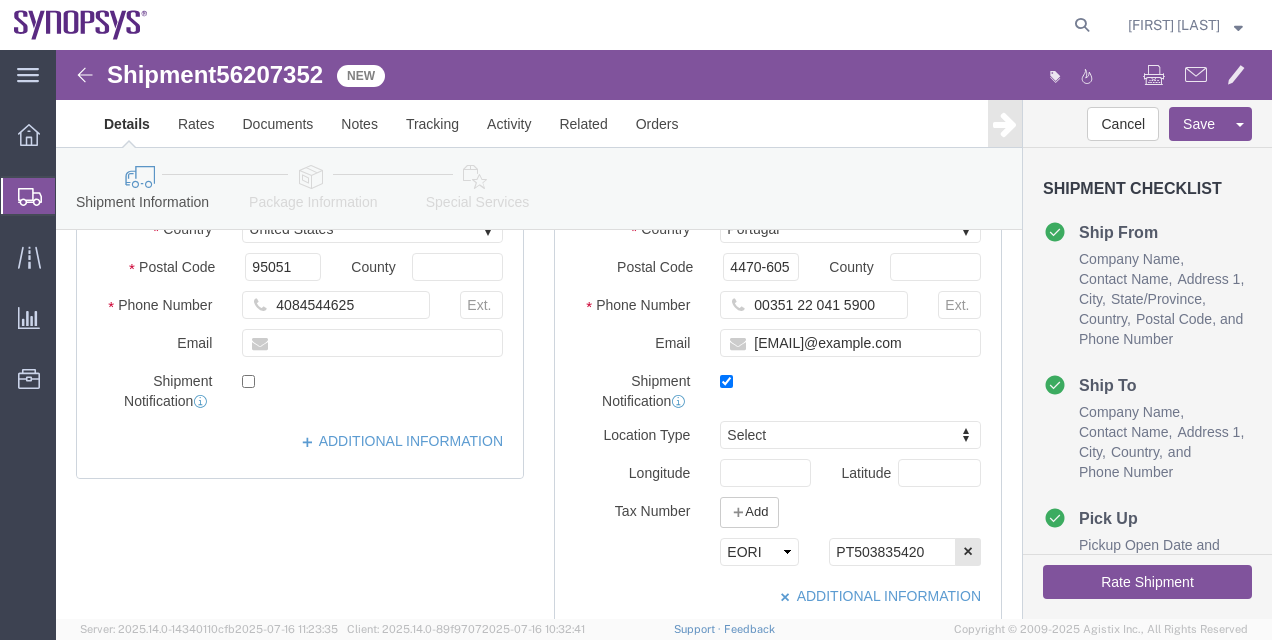 click on "Package Information" 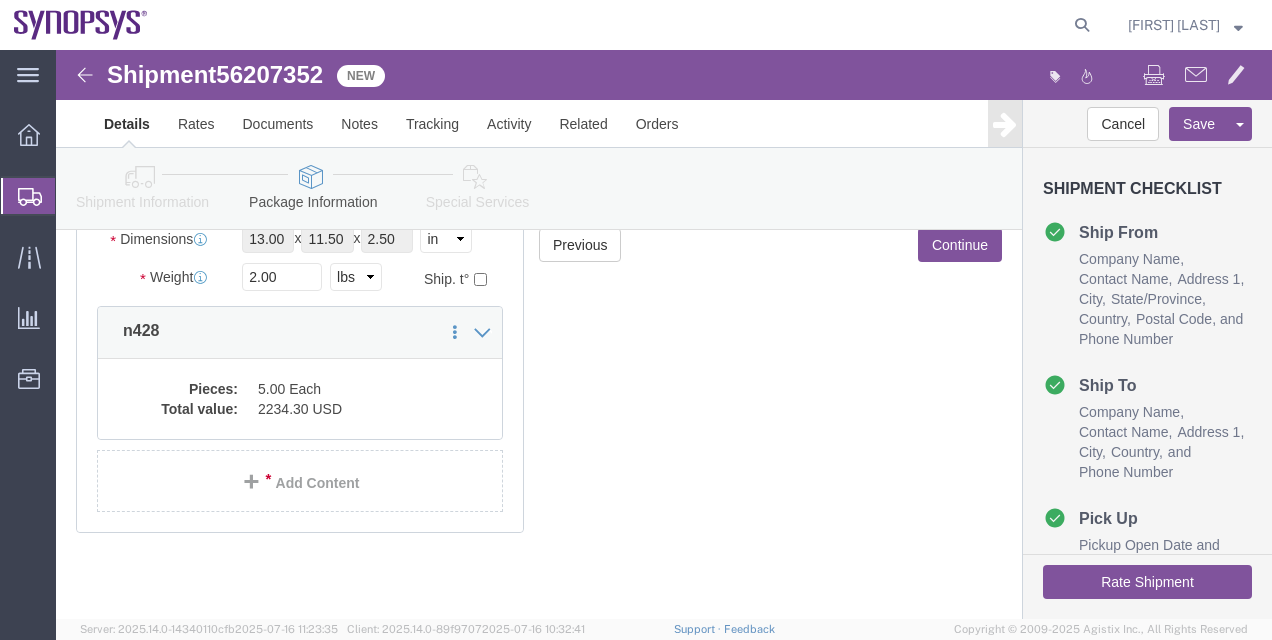 scroll, scrollTop: 266, scrollLeft: 0, axis: vertical 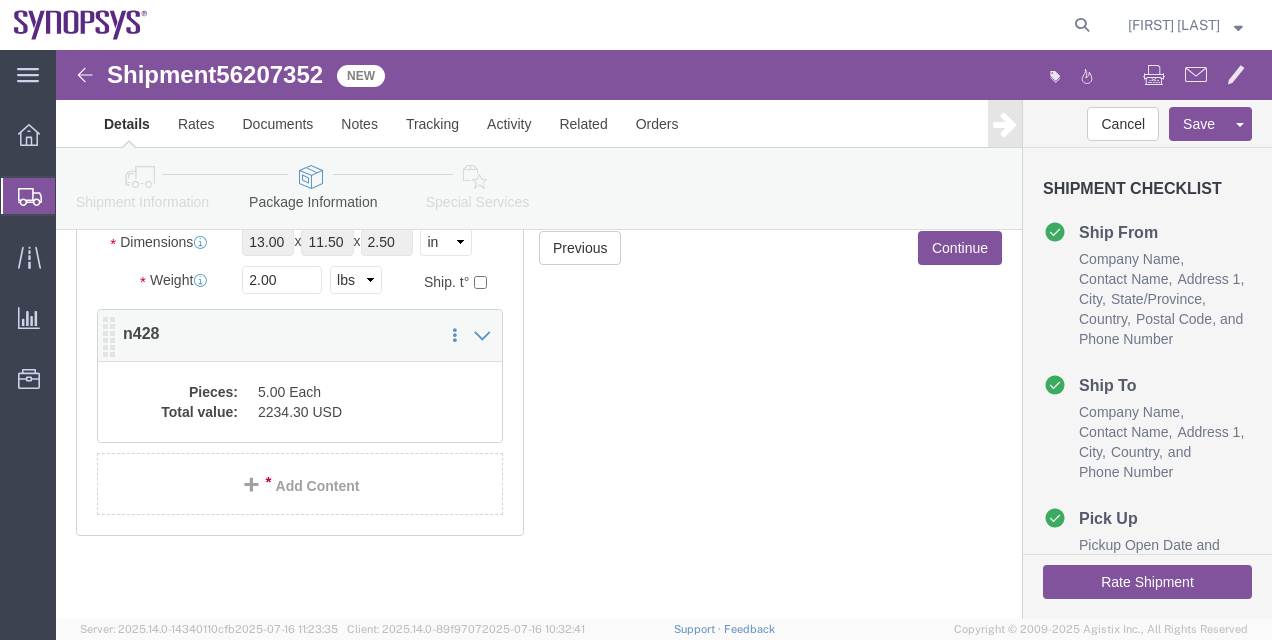 click on "2234.30 USD" 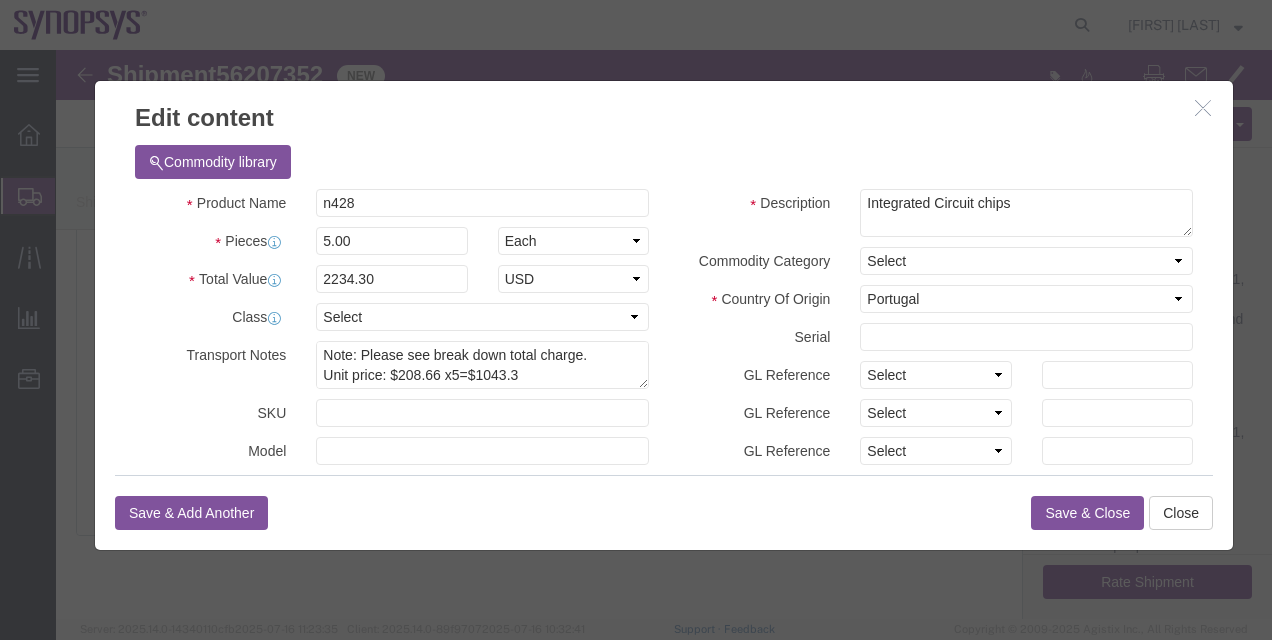 click 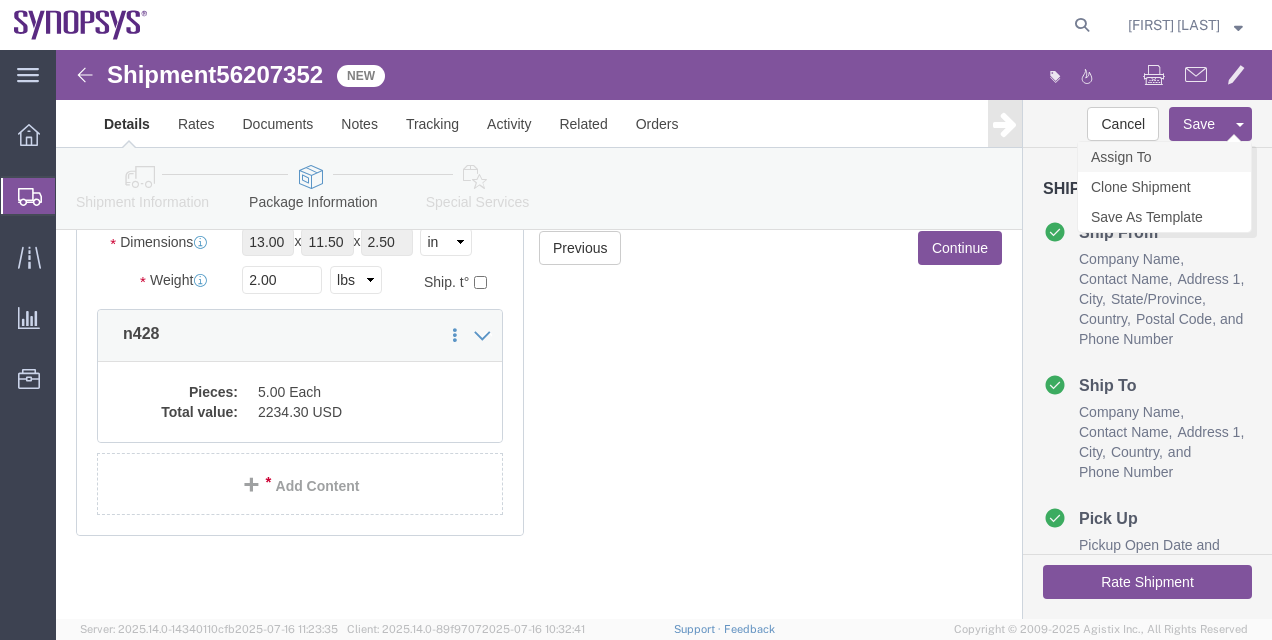 click on "Assign To" 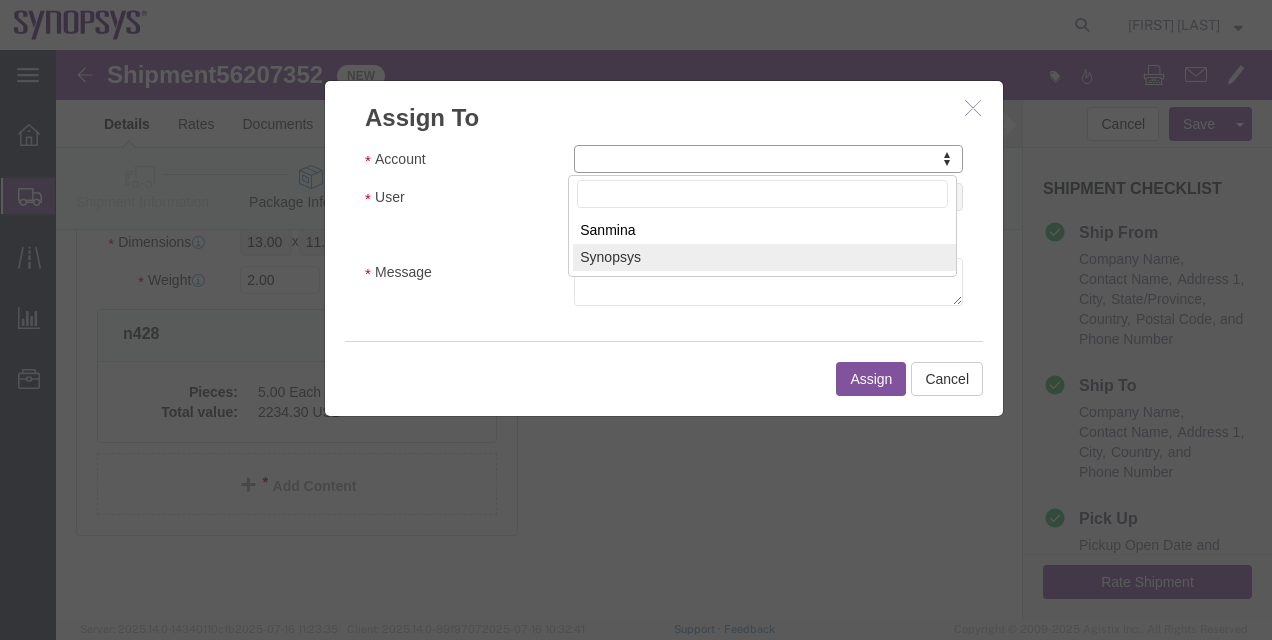 select on "117156" 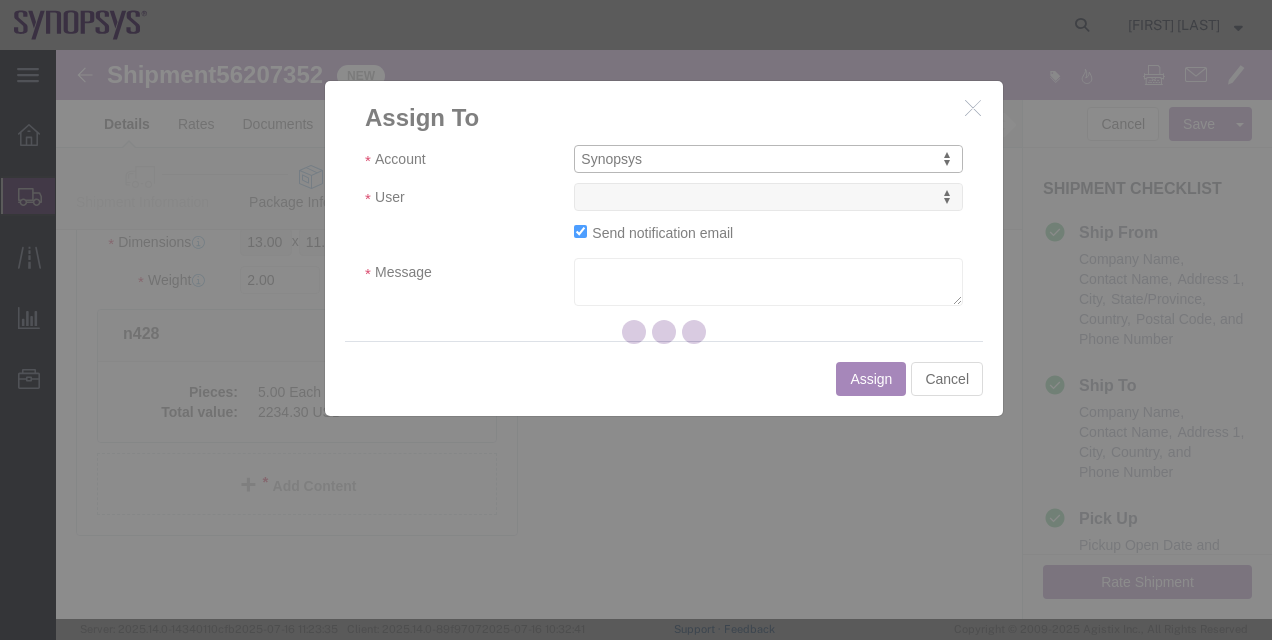 select 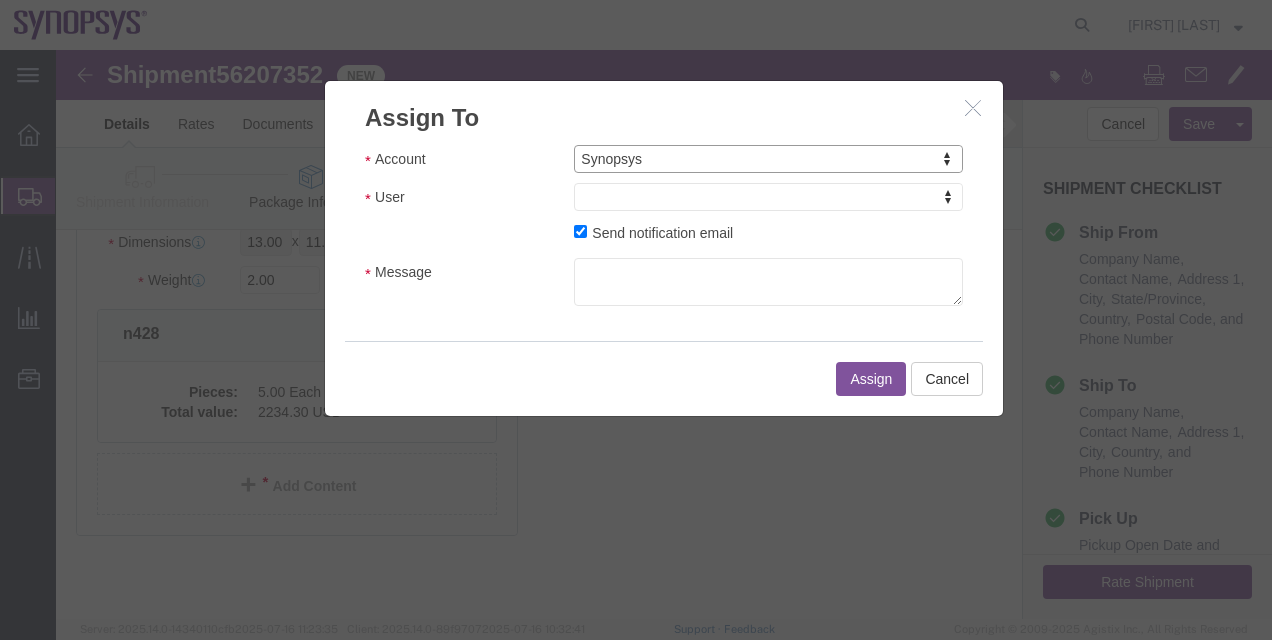 drag, startPoint x: 652, startPoint y: 203, endPoint x: 596, endPoint y: 153, distance: 75.073296 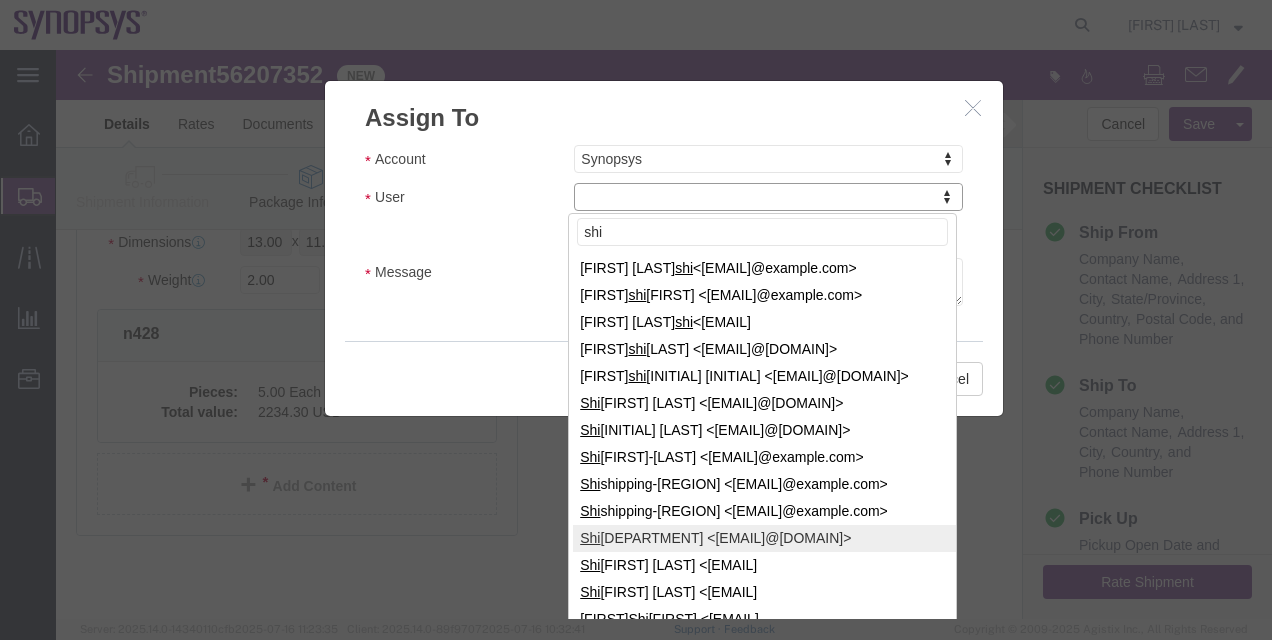 type on "shi" 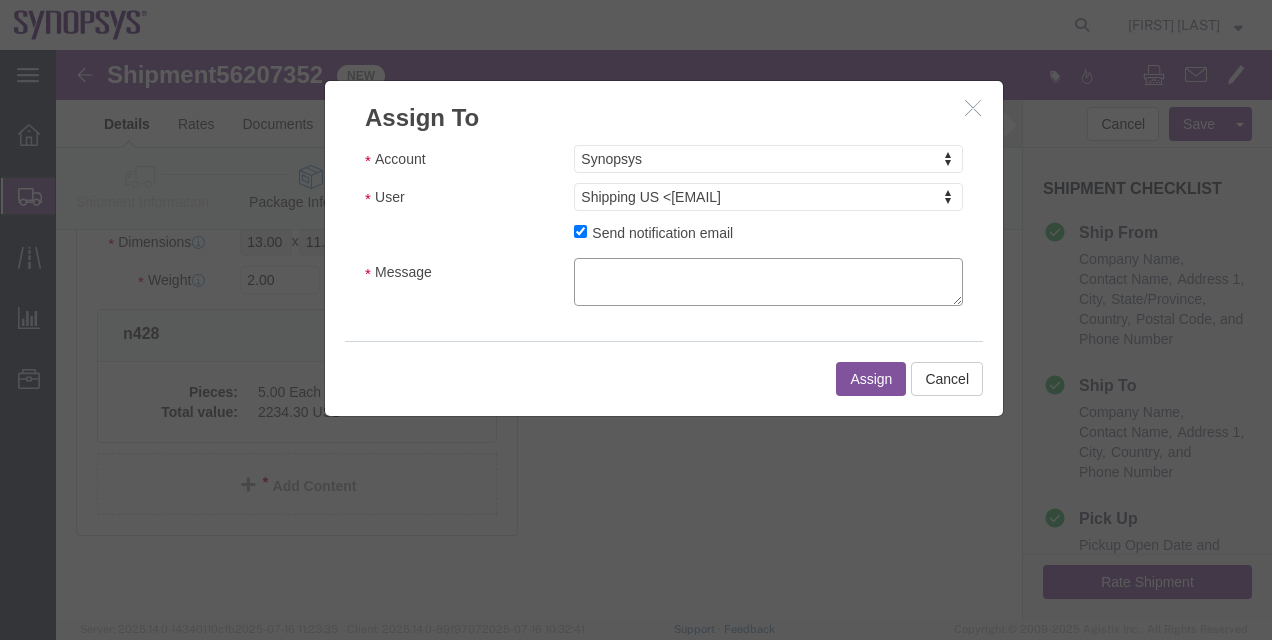 click on "Message" 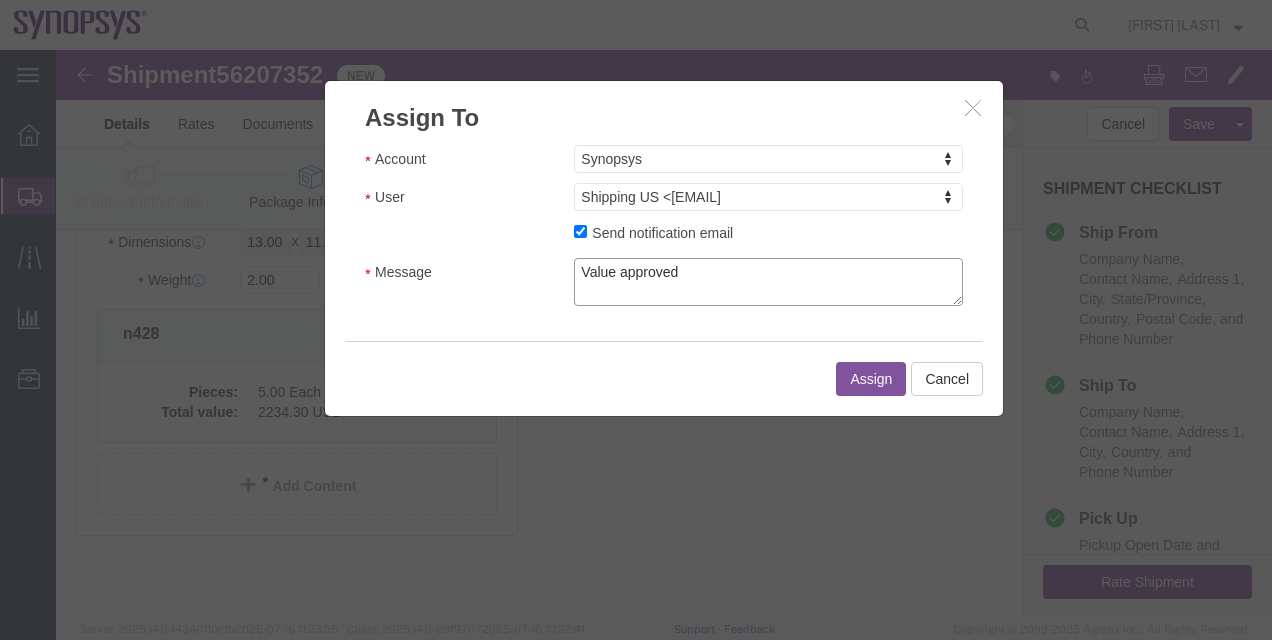type on "Value approved" 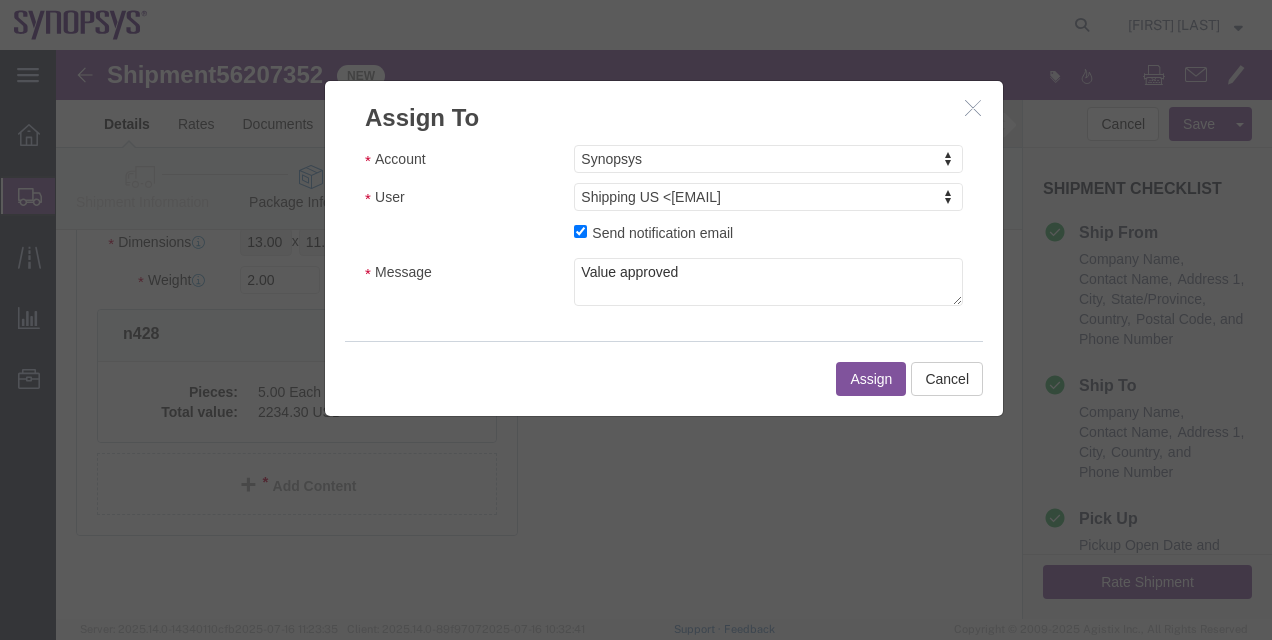 click on "Assign" 